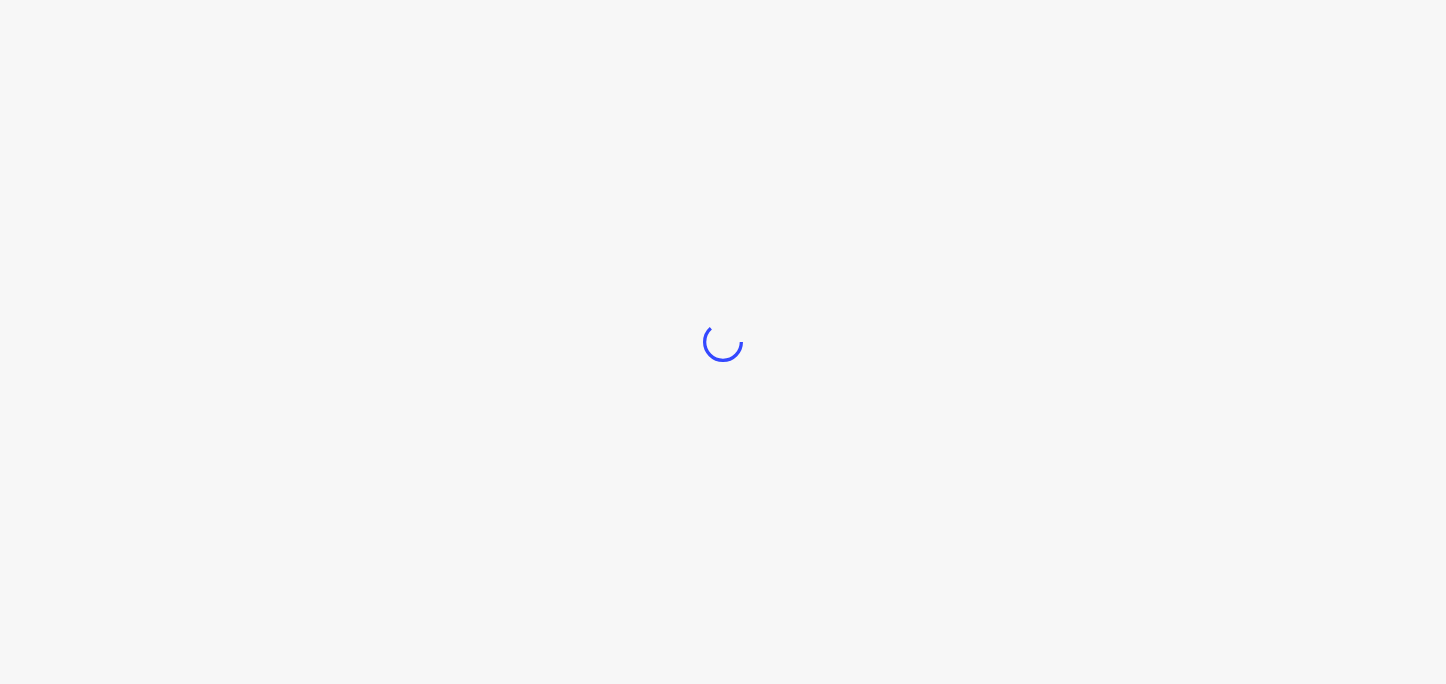 scroll, scrollTop: 0, scrollLeft: 0, axis: both 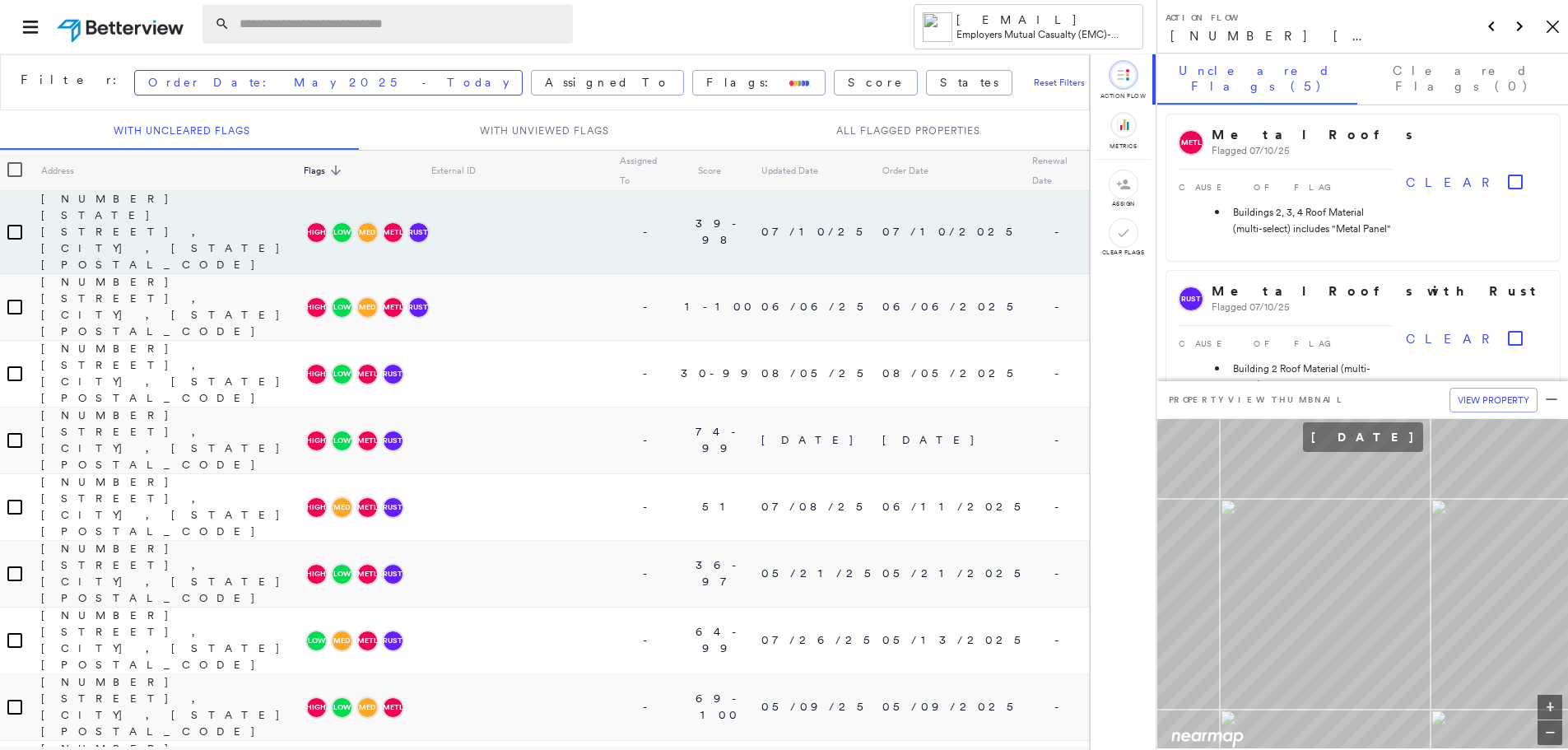 click at bounding box center (401, 24) 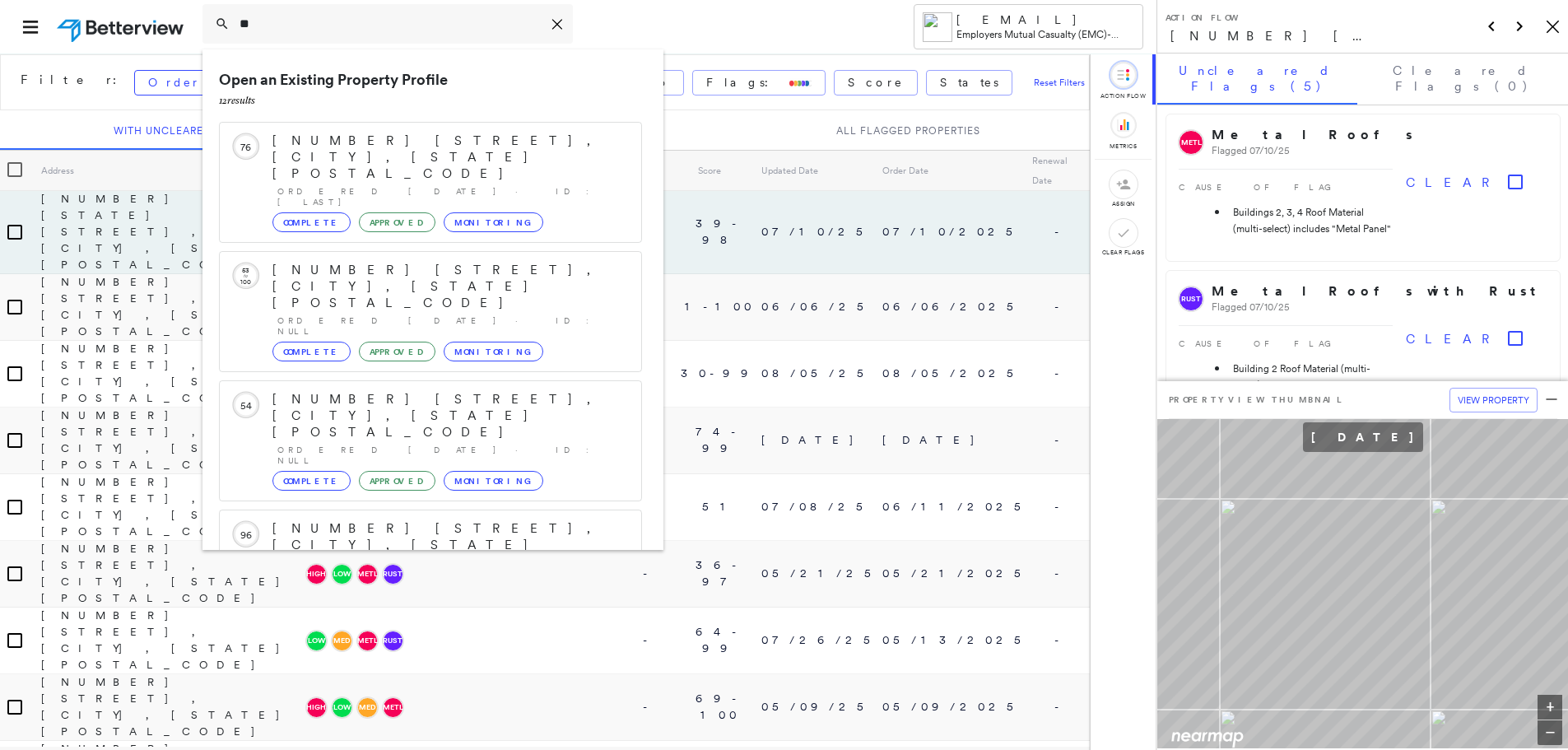 type on "*" 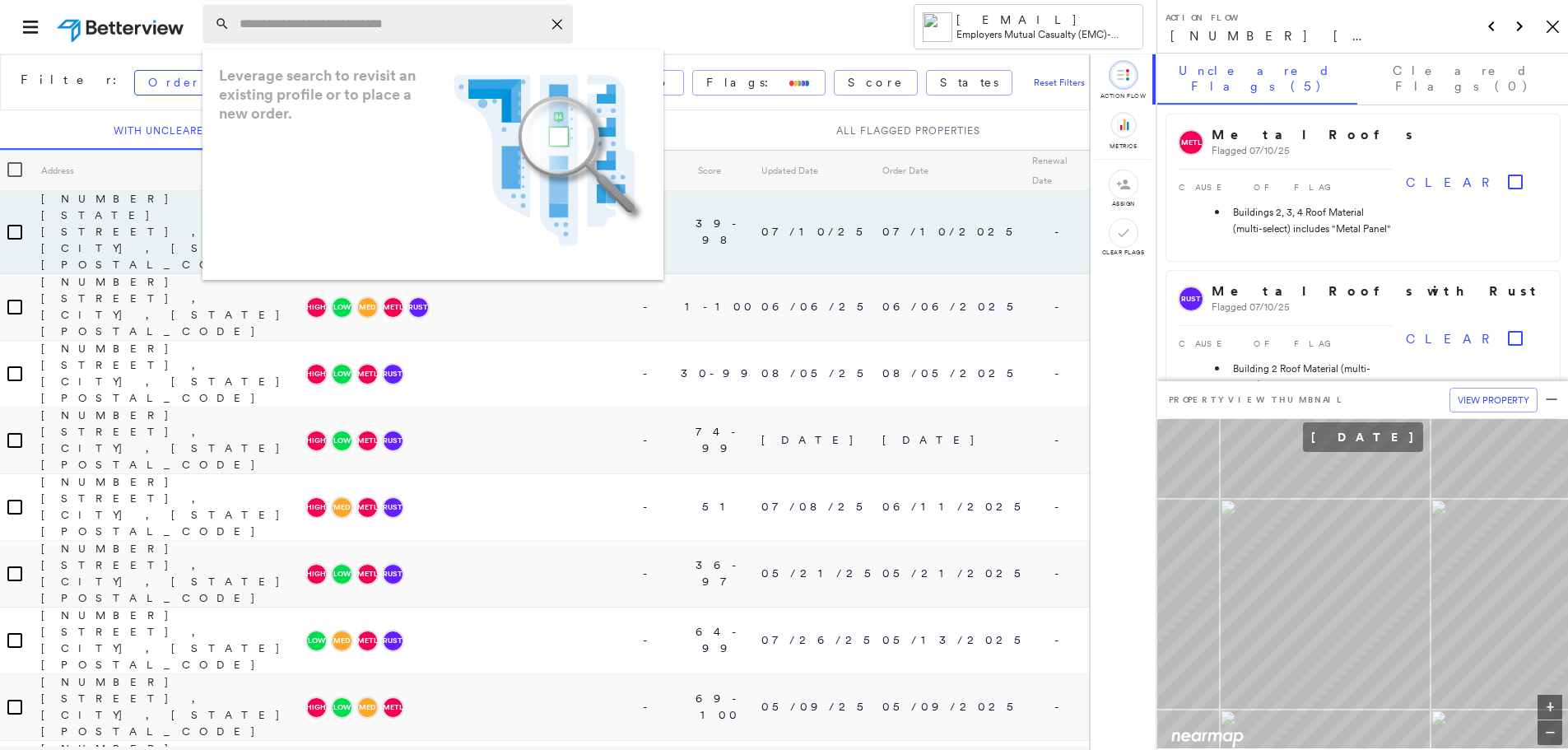 click at bounding box center [390, 24] 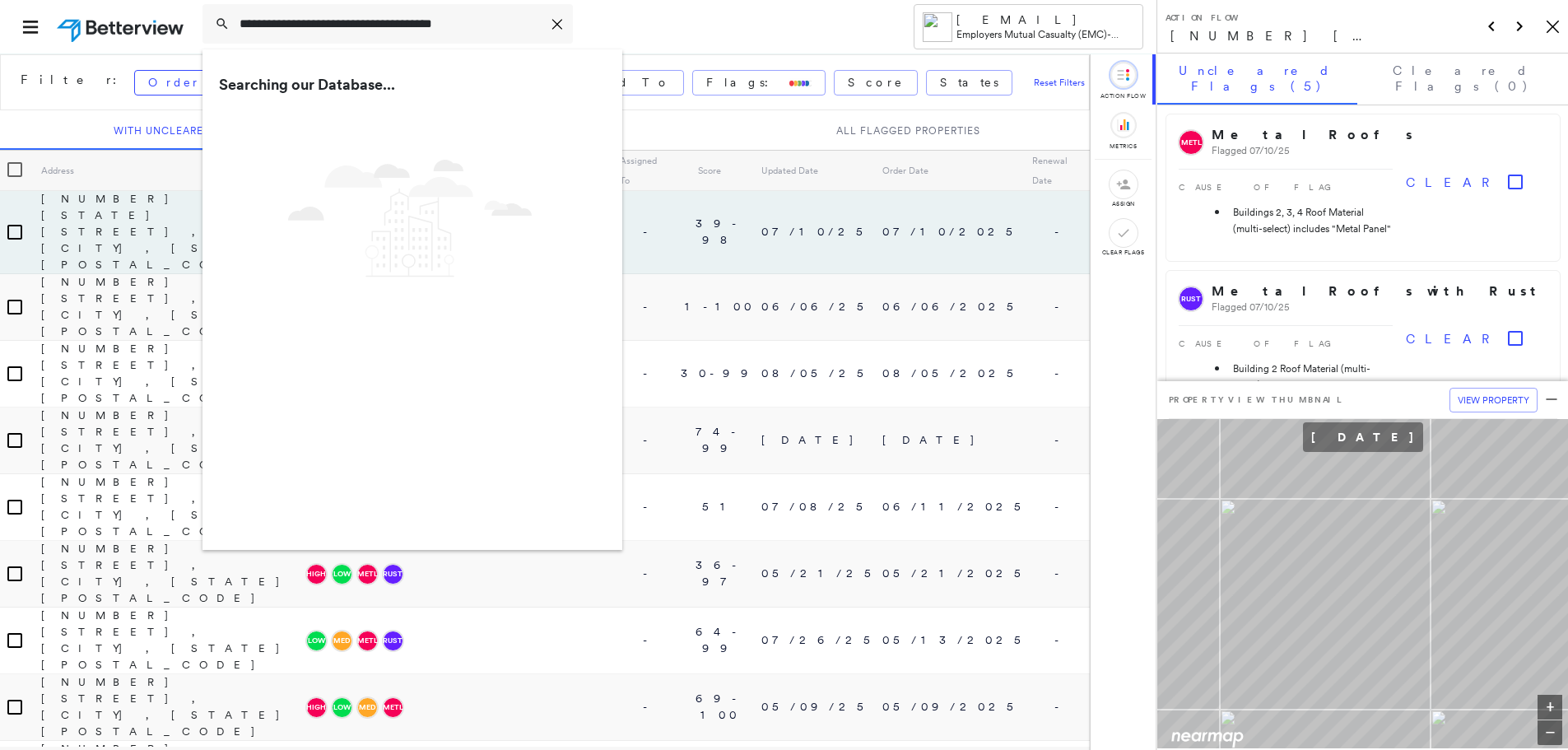 type on "**********" 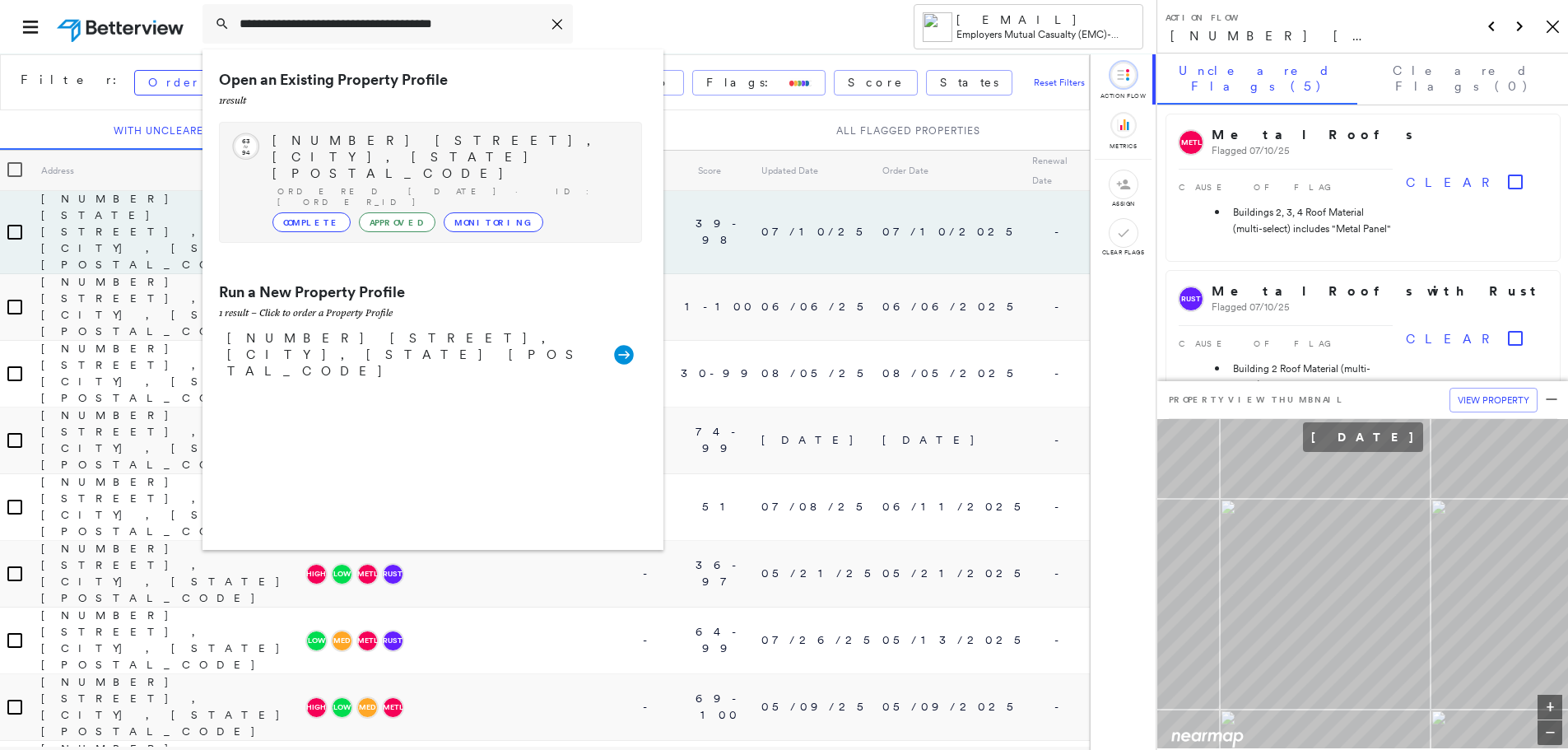 click on "3200 HIGHWAY 100 S, SAINT LOUIS PARK, MN 55416" at bounding box center [449, 157] 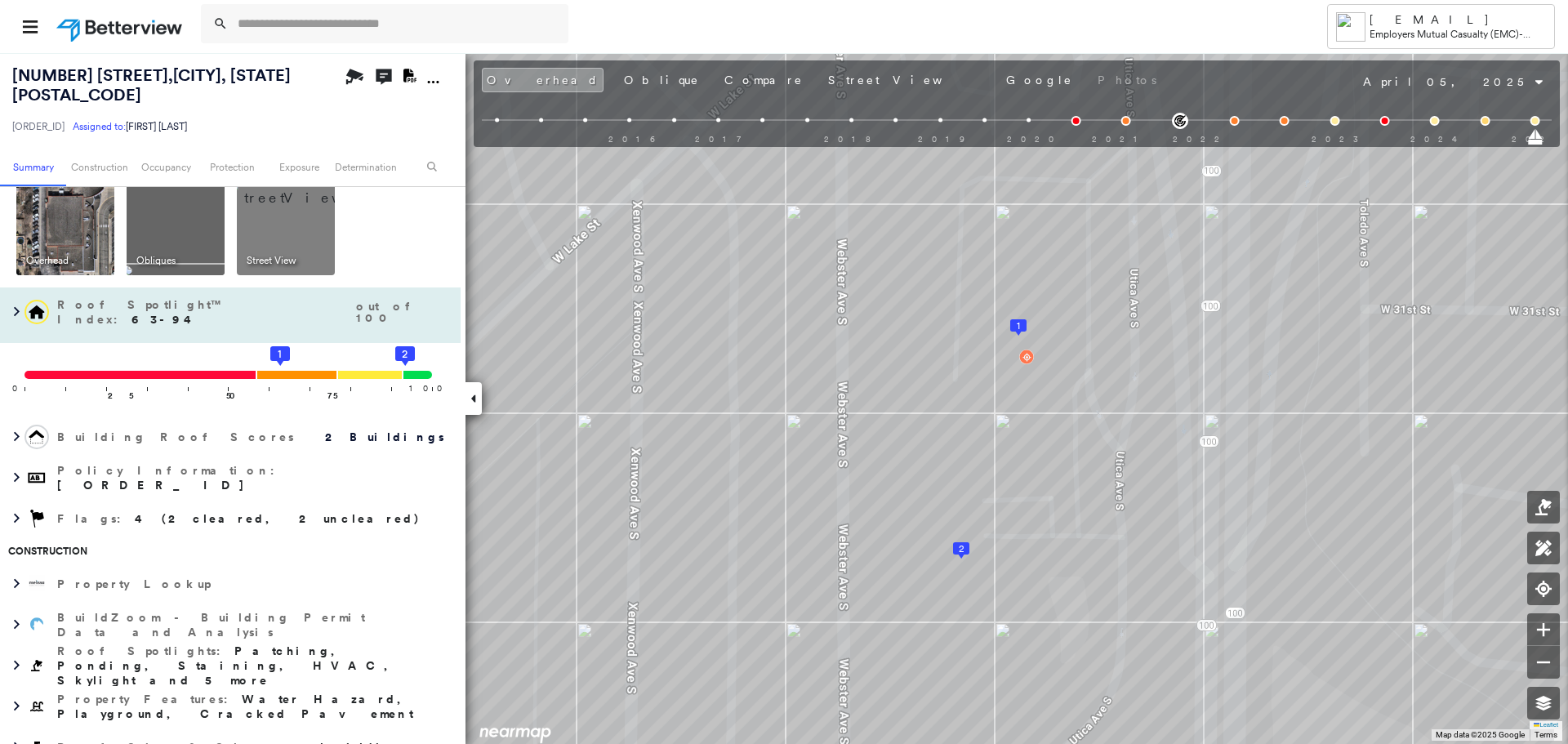 scroll, scrollTop: 0, scrollLeft: 0, axis: both 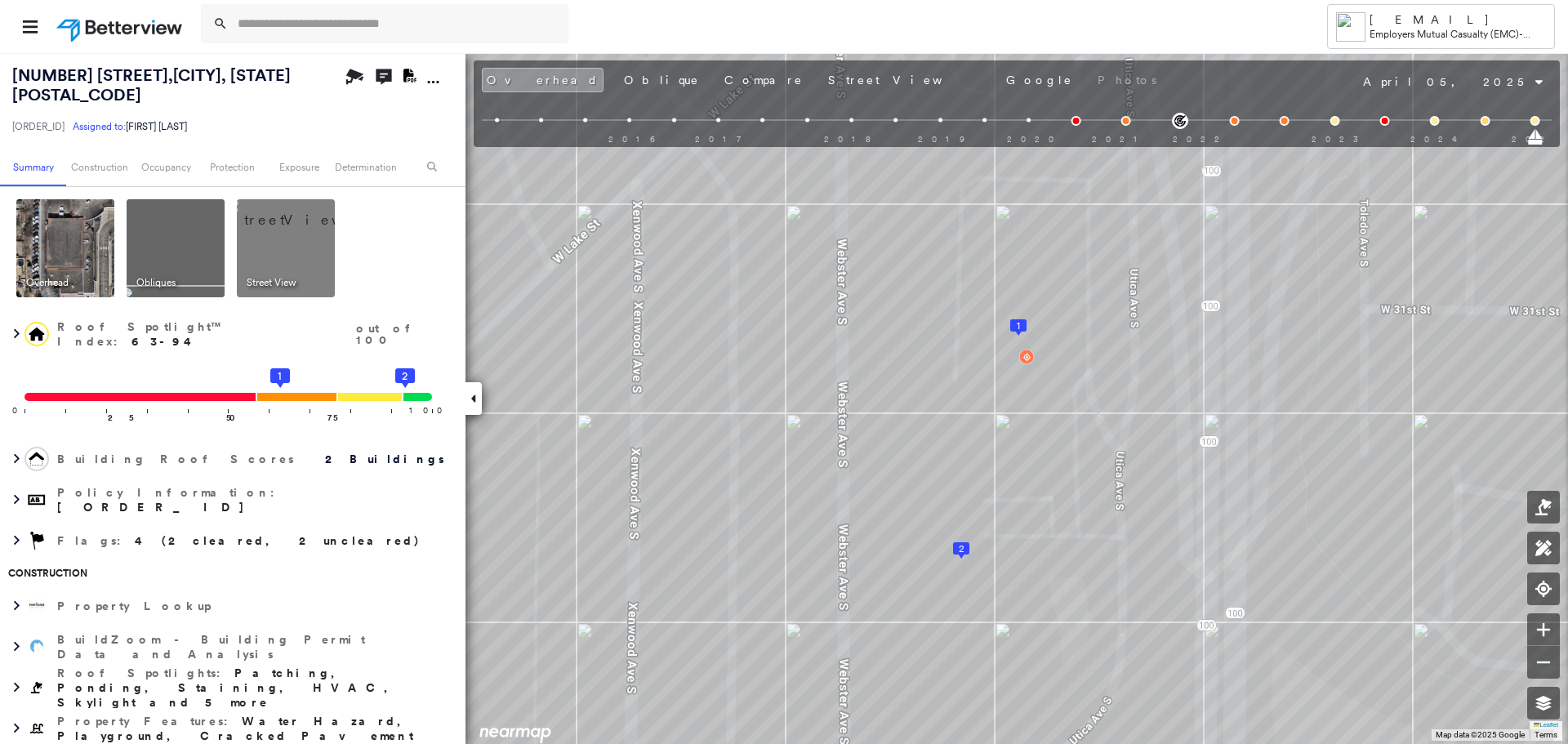 click 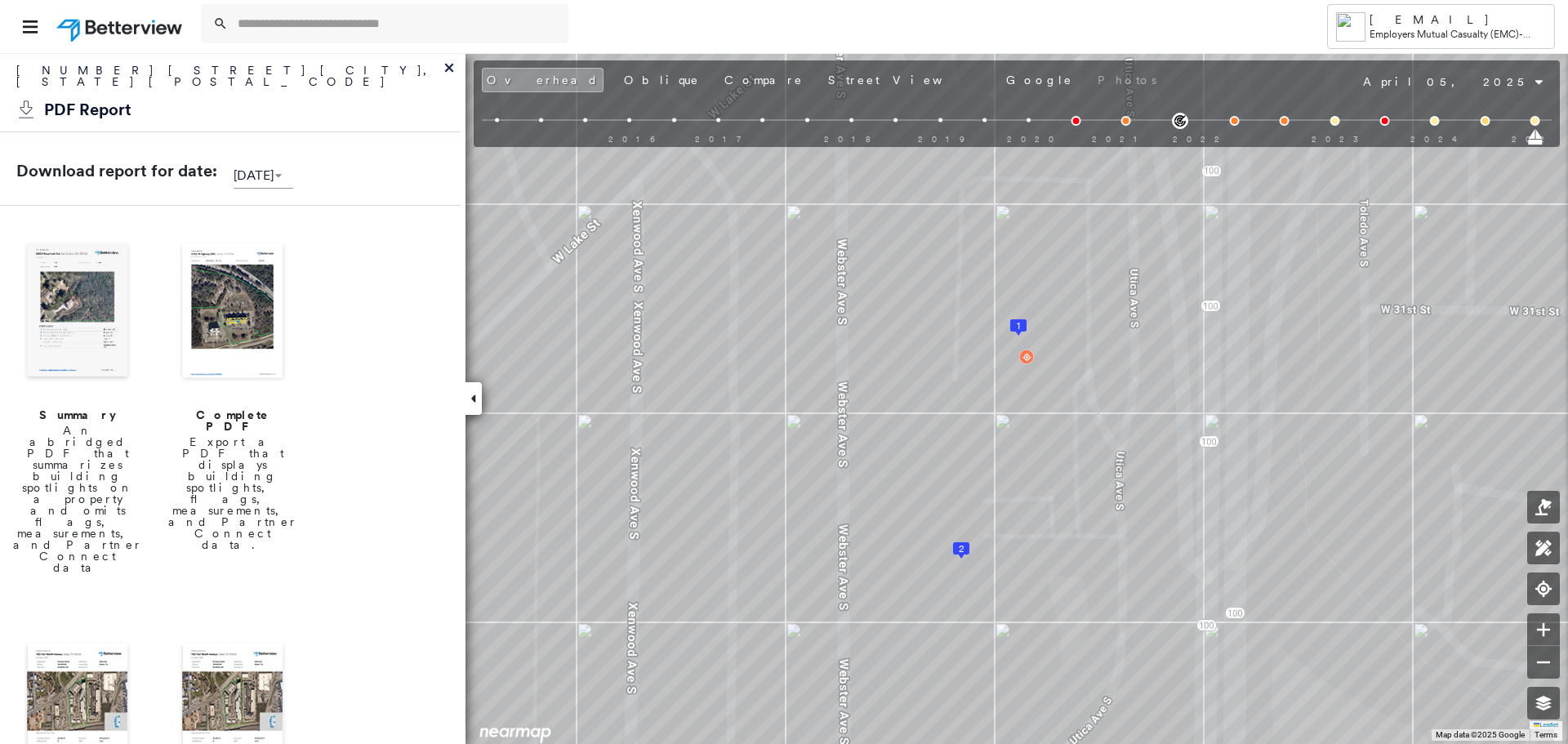 click on "Complete PDF" at bounding box center [233, 421] 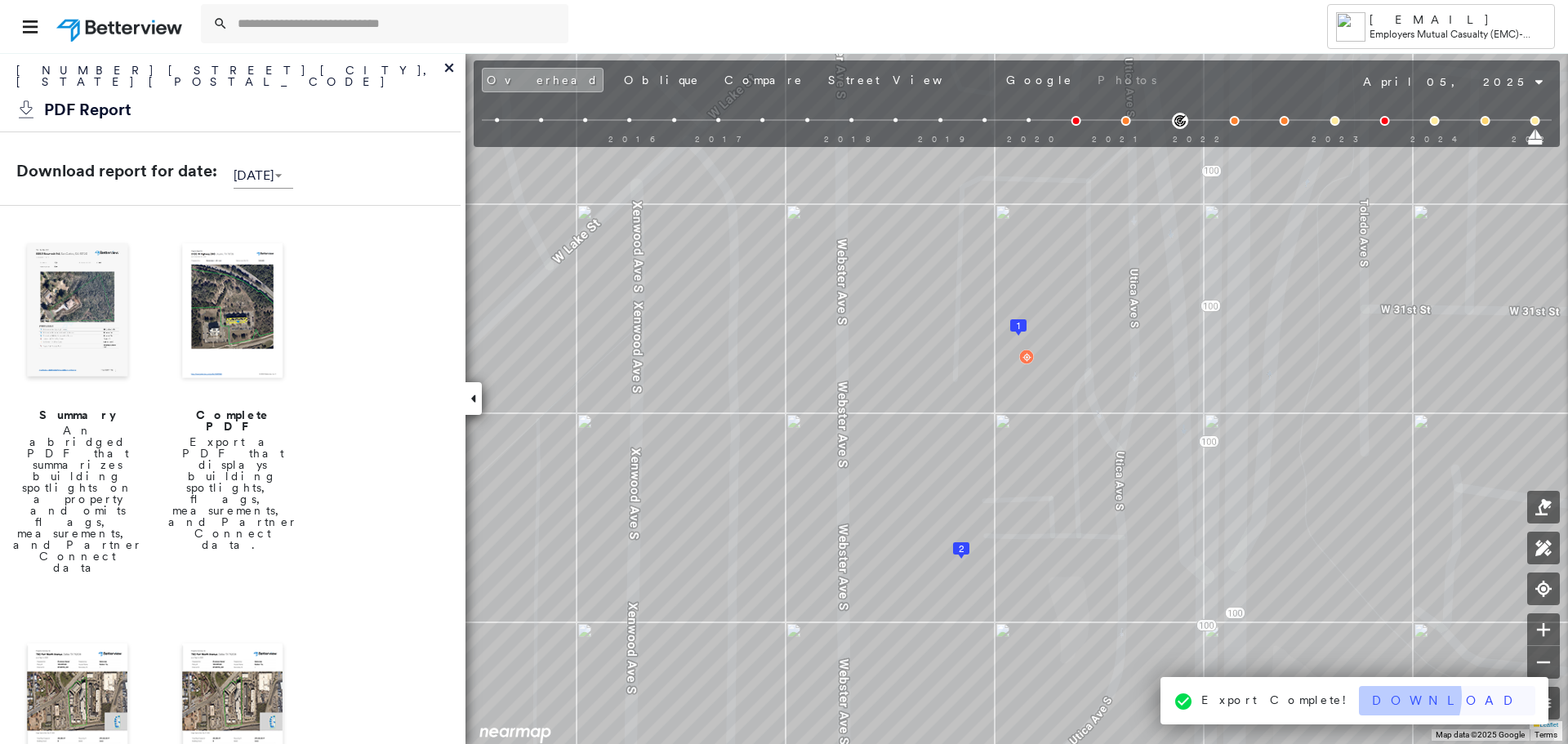 click on "Download" at bounding box center [1447, 701] 